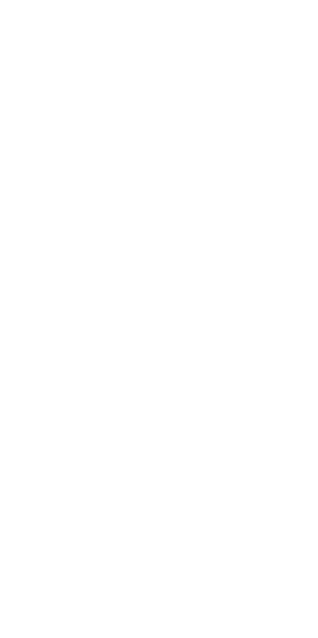 scroll, scrollTop: 0, scrollLeft: 0, axis: both 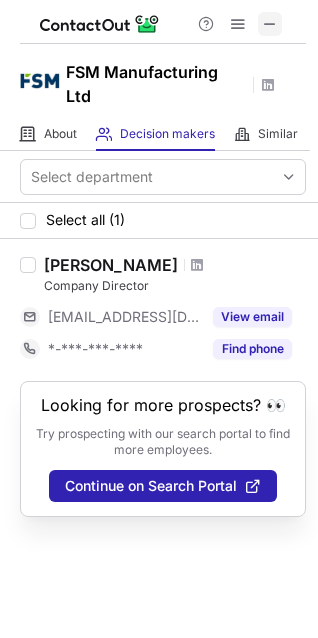 click at bounding box center (270, 24) 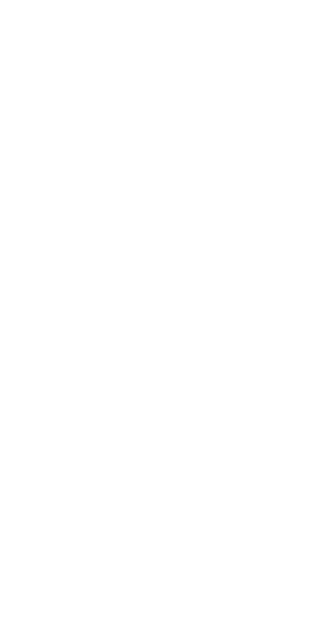 scroll, scrollTop: 0, scrollLeft: 0, axis: both 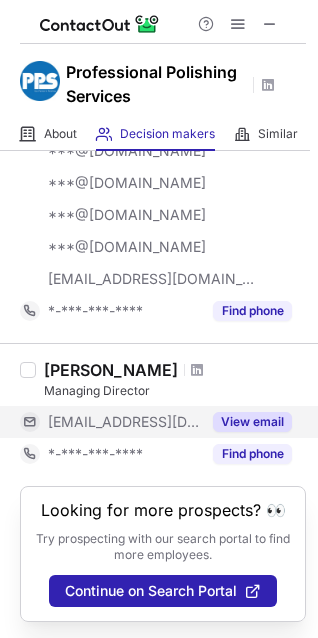 click on "View email" at bounding box center (252, 422) 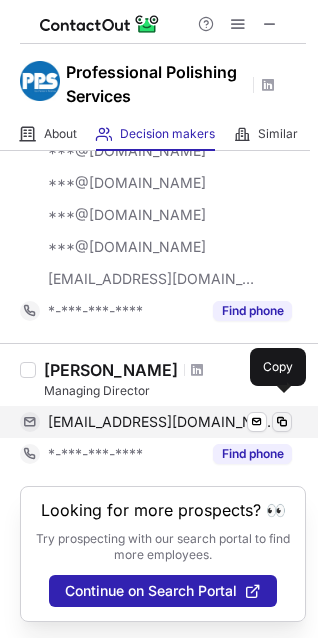 click at bounding box center [282, 422] 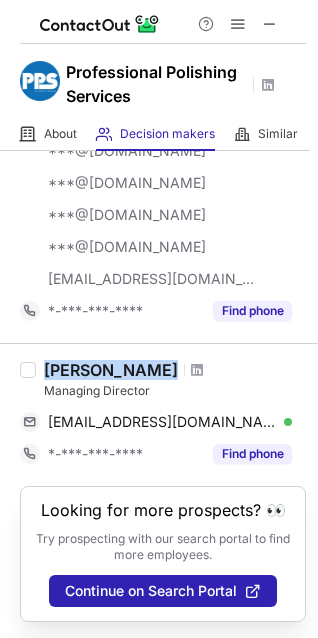 drag, startPoint x: 92, startPoint y: 353, endPoint x: 143, endPoint y: 355, distance: 51.0392 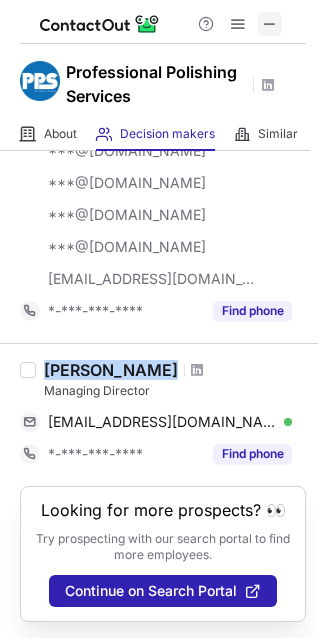click at bounding box center (270, 24) 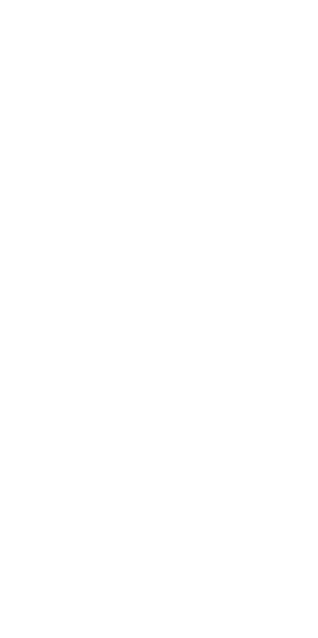 scroll, scrollTop: 0, scrollLeft: 0, axis: both 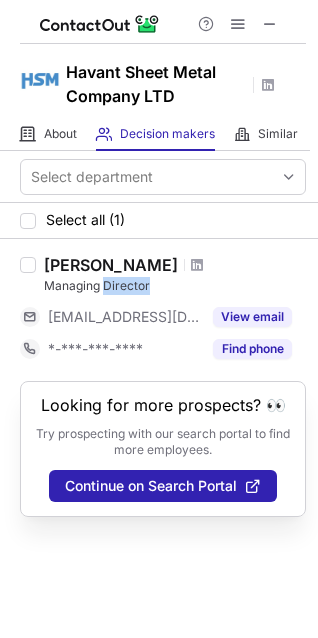 drag, startPoint x: 150, startPoint y: 285, endPoint x: 107, endPoint y: 291, distance: 43.416588 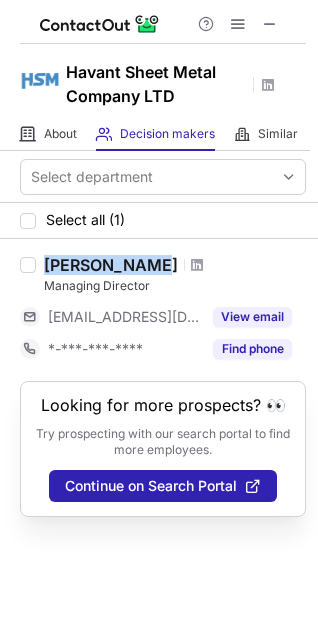 drag, startPoint x: 45, startPoint y: 267, endPoint x: 145, endPoint y: 267, distance: 100 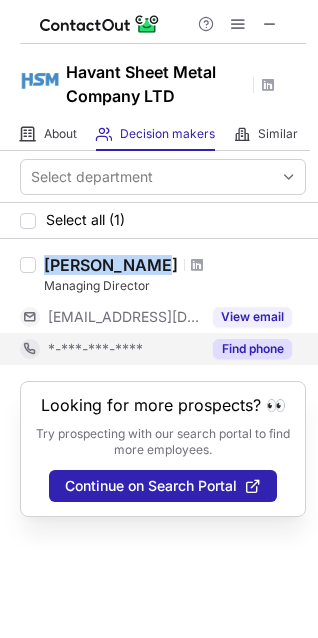 copy on "Paul Edwards" 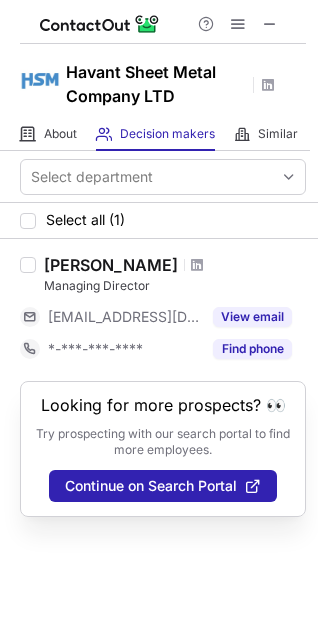 drag, startPoint x: 119, startPoint y: 263, endPoint x: 225, endPoint y: 271, distance: 106.30146 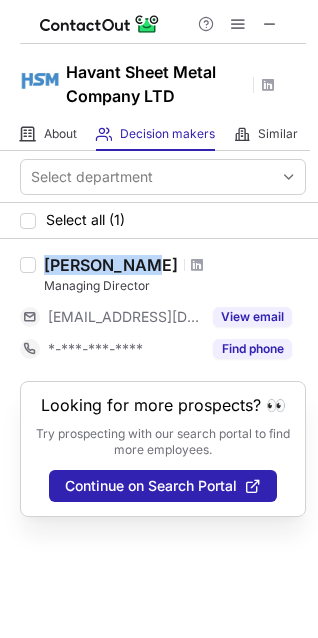 drag, startPoint x: 48, startPoint y: 267, endPoint x: 142, endPoint y: 267, distance: 94 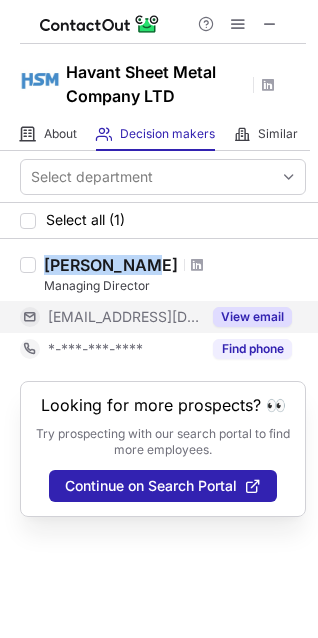 click on "View email" at bounding box center (252, 317) 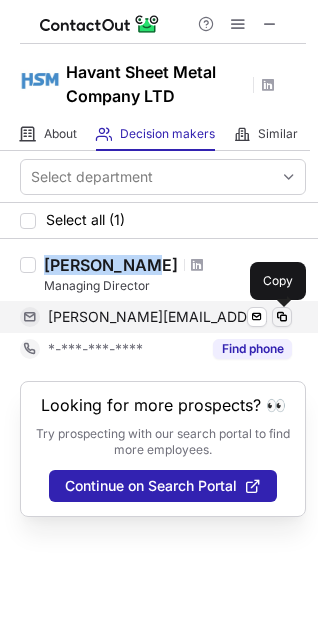 click at bounding box center [282, 317] 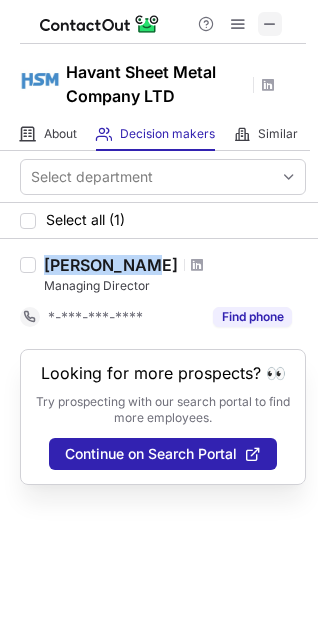 click at bounding box center (270, 24) 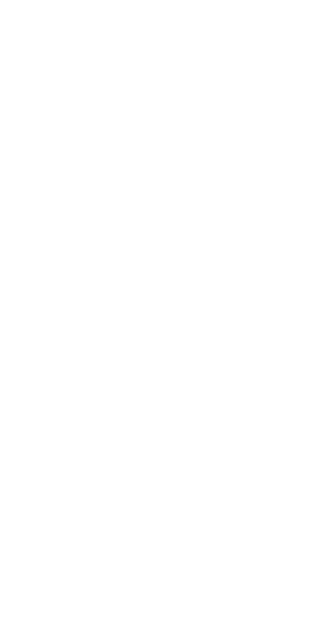 scroll, scrollTop: 0, scrollLeft: 0, axis: both 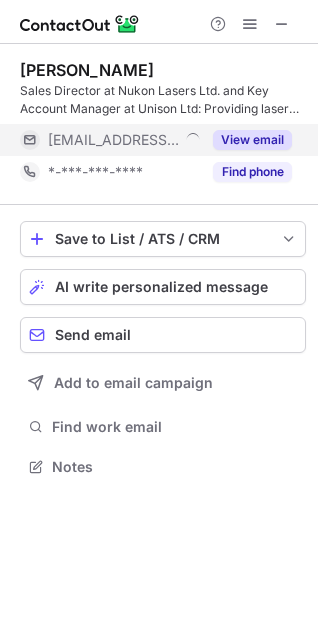 click on "View email" at bounding box center [252, 140] 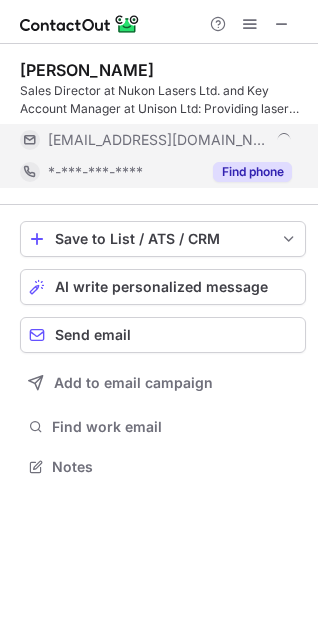 scroll, scrollTop: 10, scrollLeft: 10, axis: both 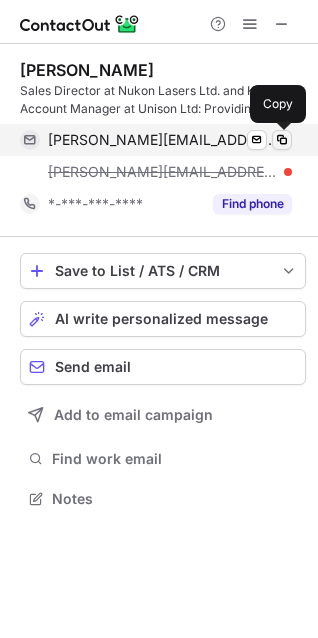 click at bounding box center [282, 140] 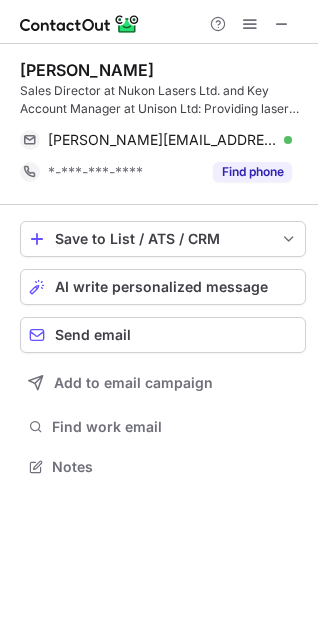 scroll, scrollTop: 453, scrollLeft: 318, axis: both 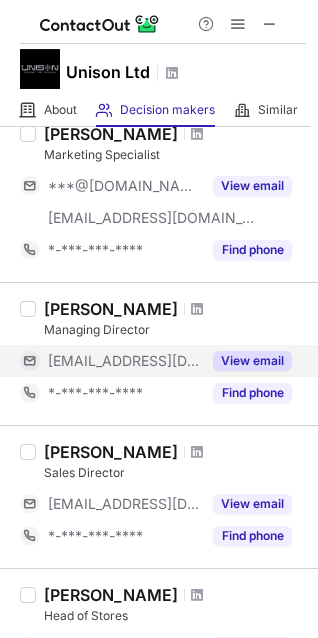 click on "View email" at bounding box center (252, 361) 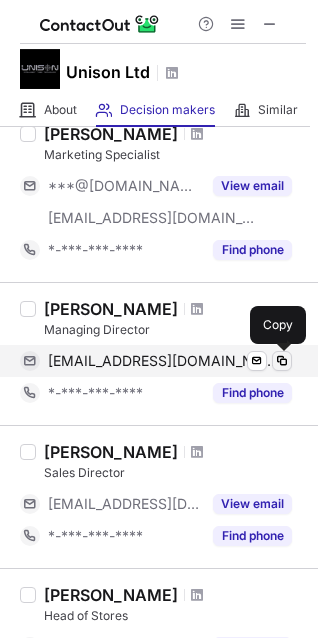 drag, startPoint x: 289, startPoint y: 358, endPoint x: 165, endPoint y: 438, distance: 147.56694 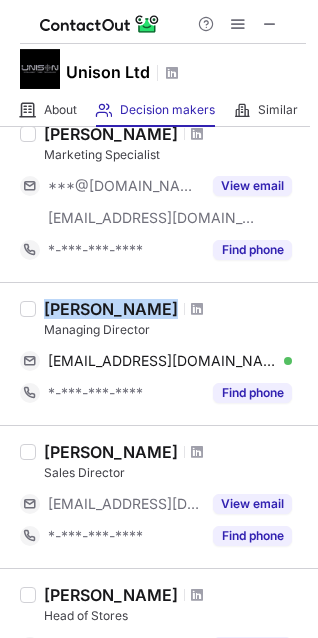 drag, startPoint x: 44, startPoint y: 310, endPoint x: 160, endPoint y: 317, distance: 116.21101 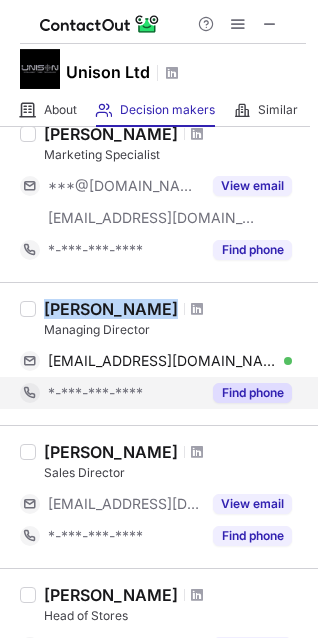 copy on "Alan Pickering" 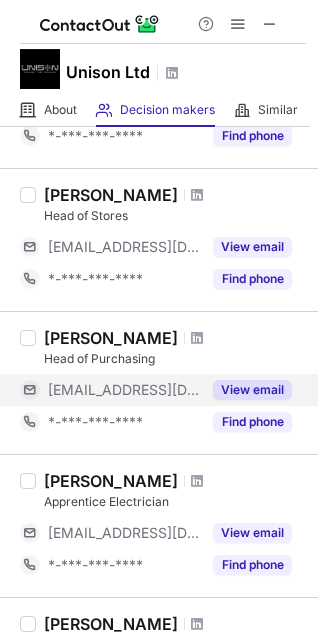 scroll, scrollTop: 1100, scrollLeft: 0, axis: vertical 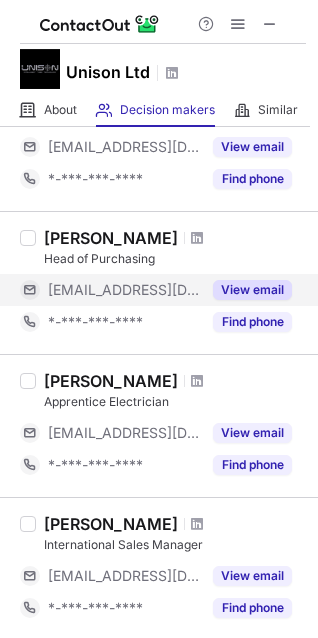 click on "View email" at bounding box center [252, 290] 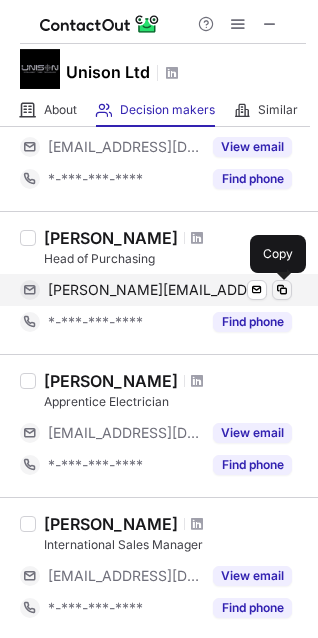 click at bounding box center (282, 290) 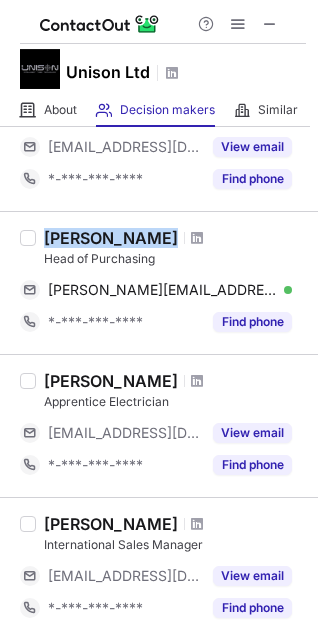 drag, startPoint x: 49, startPoint y: 236, endPoint x: 131, endPoint y: 248, distance: 82.8734 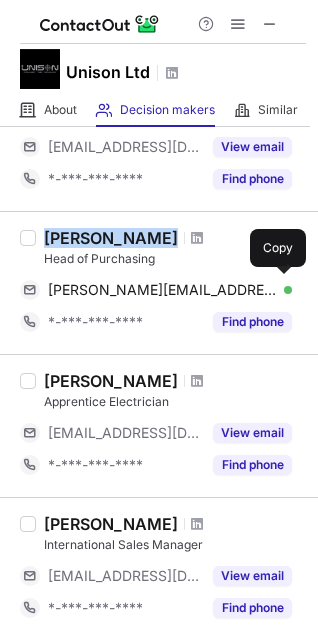 copy on "Chris Helm" 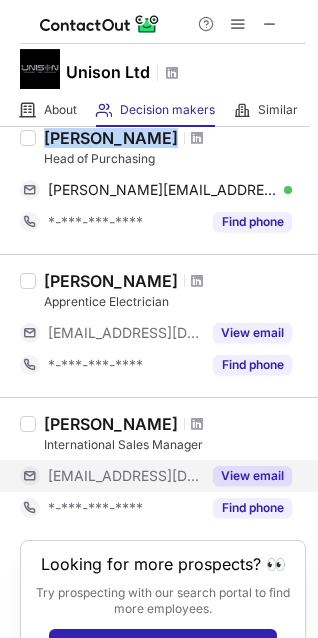 scroll, scrollTop: 1273, scrollLeft: 0, axis: vertical 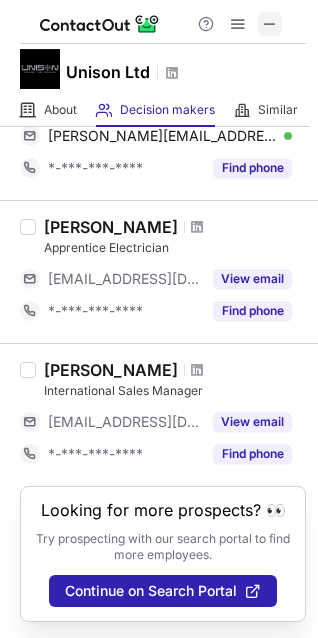 click at bounding box center (270, 24) 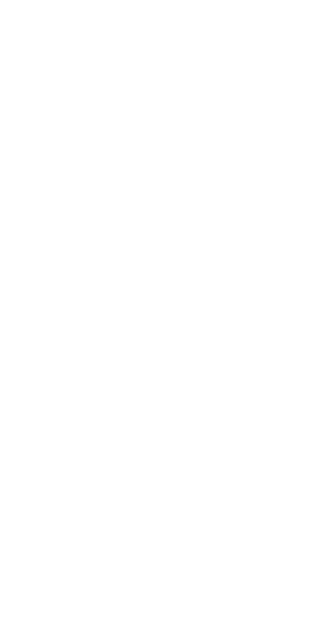 scroll, scrollTop: 0, scrollLeft: 0, axis: both 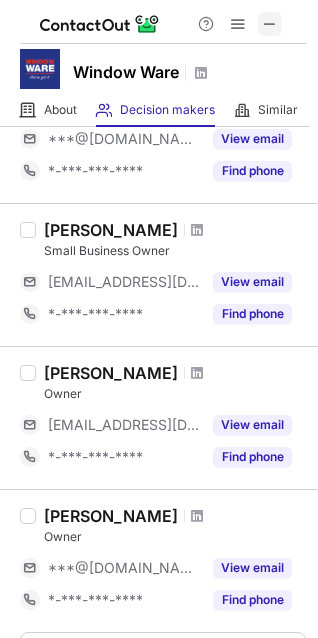 click at bounding box center [270, 24] 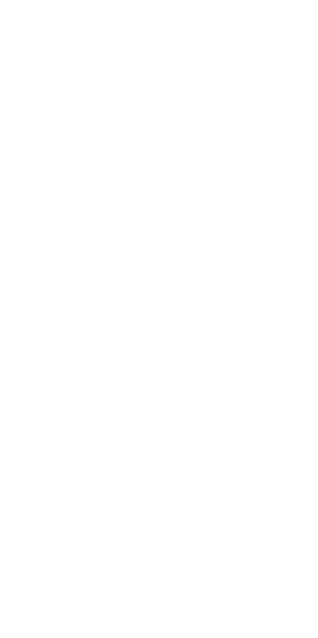 scroll, scrollTop: 0, scrollLeft: 0, axis: both 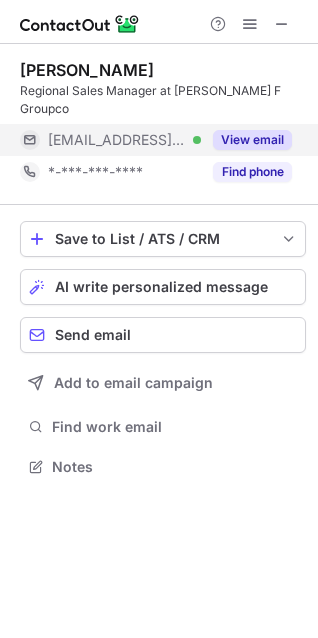 click on "View email" at bounding box center [252, 140] 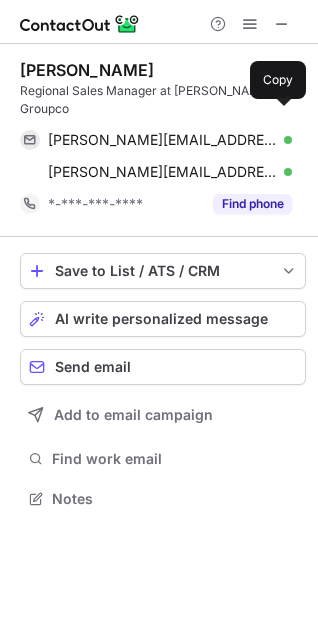 scroll, scrollTop: 10, scrollLeft: 10, axis: both 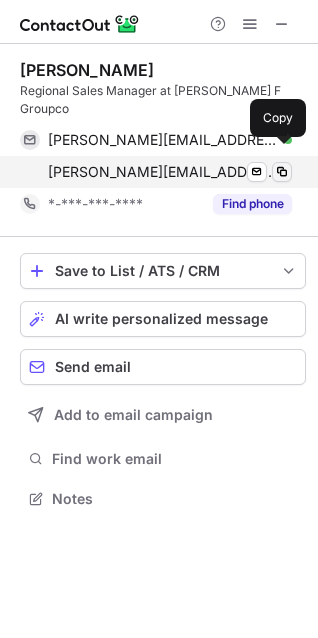 click at bounding box center [282, 172] 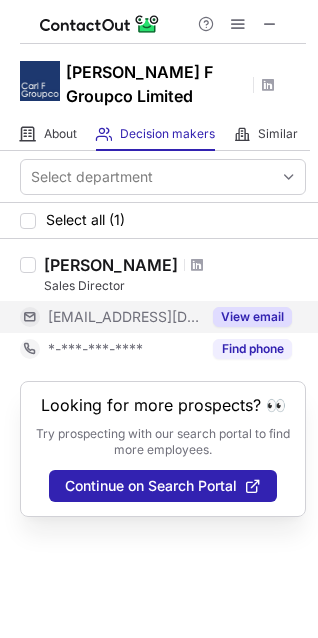 click on "View email" at bounding box center [252, 317] 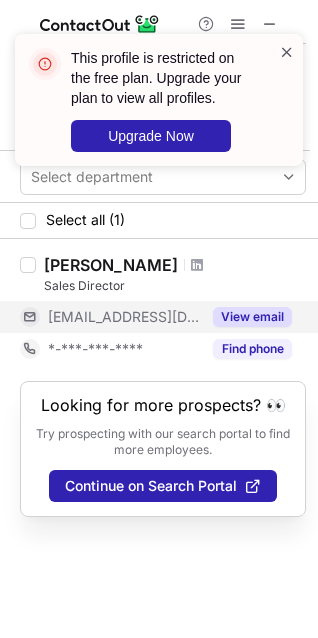 click 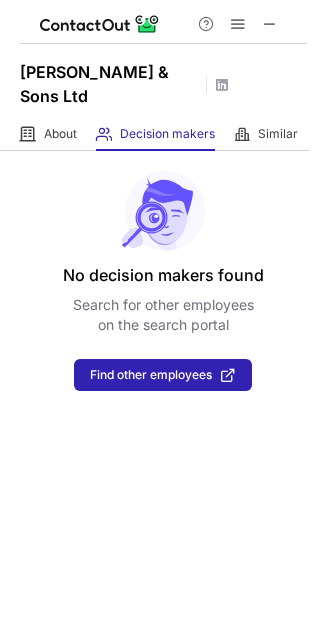 scroll, scrollTop: 0, scrollLeft: 0, axis: both 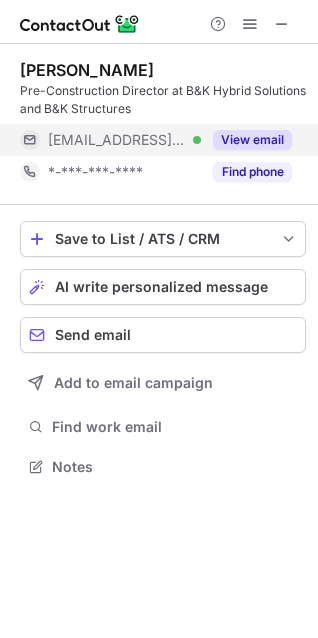 click on "View email" at bounding box center (252, 140) 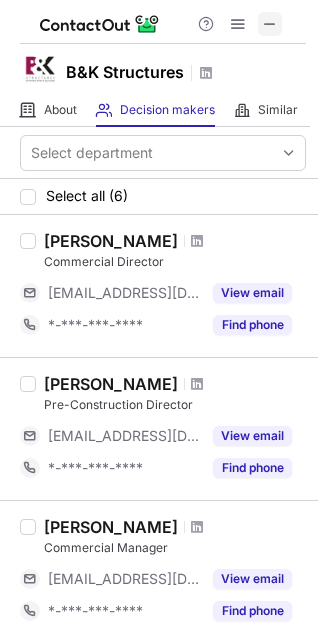 click at bounding box center (270, 24) 